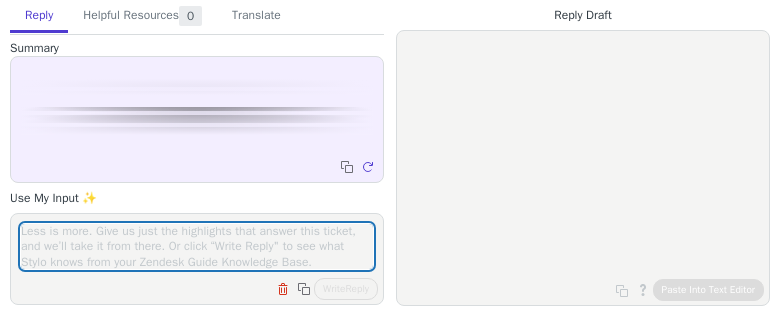 scroll, scrollTop: 0, scrollLeft: 0, axis: both 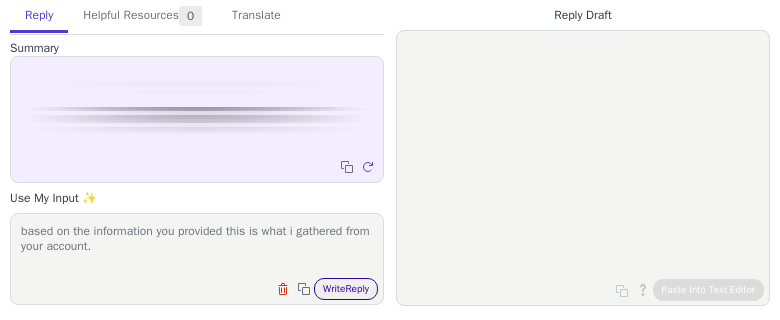 click on "Write  Reply" at bounding box center [346, 289] 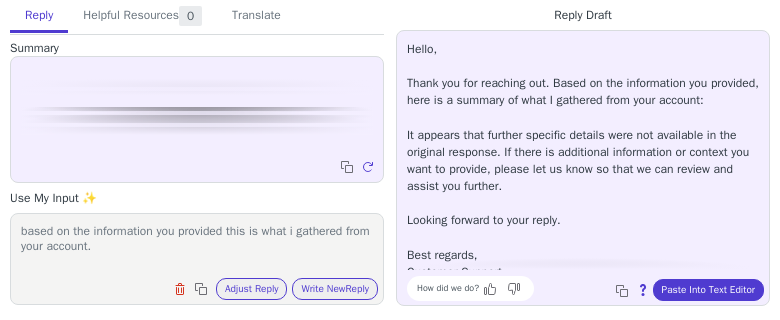 click on "based on the information you provided this is what i gathered from your account." at bounding box center (197, 246) 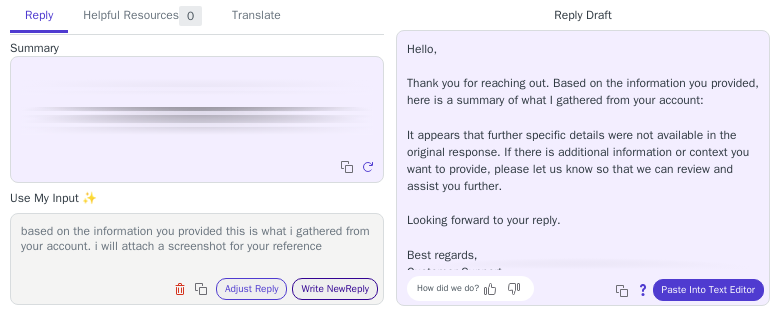 type on "based on the information you provided this is what i gathered from your account. i will attach a screenshot for your reference" 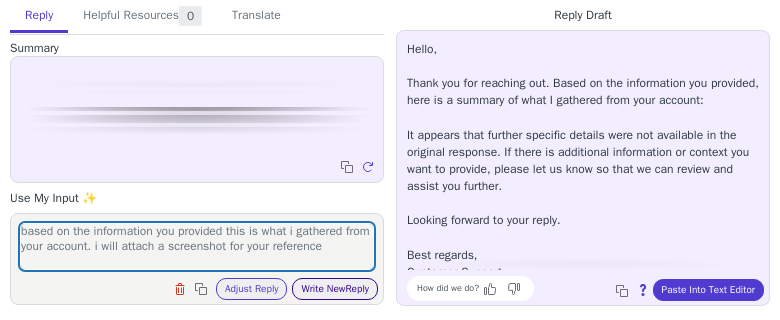 click on "Write New  Reply" at bounding box center [335, 289] 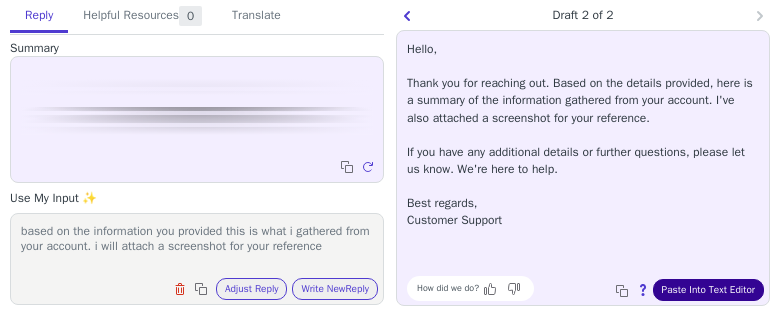 click on "Paste Into Text Editor" at bounding box center [708, 290] 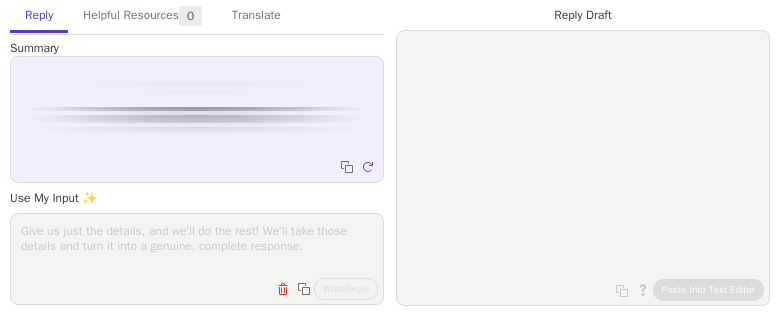 scroll, scrollTop: 0, scrollLeft: 0, axis: both 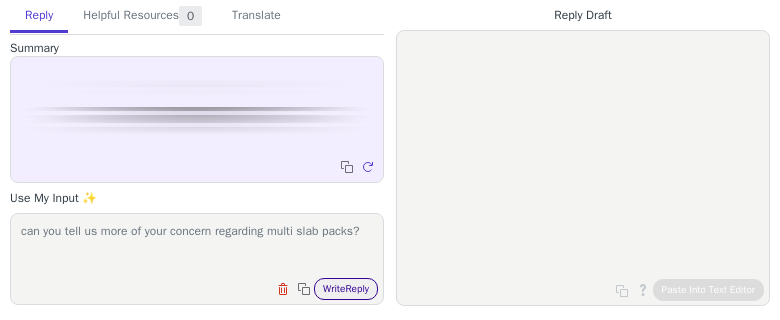 type on "can you tell us more of your concern regarding multi slab packs?" 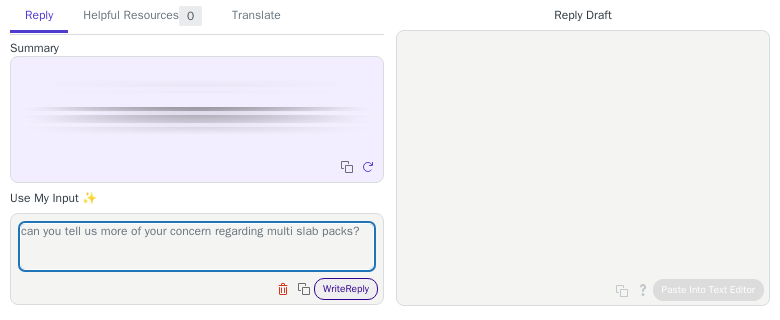 click on "Write  Reply" at bounding box center [346, 289] 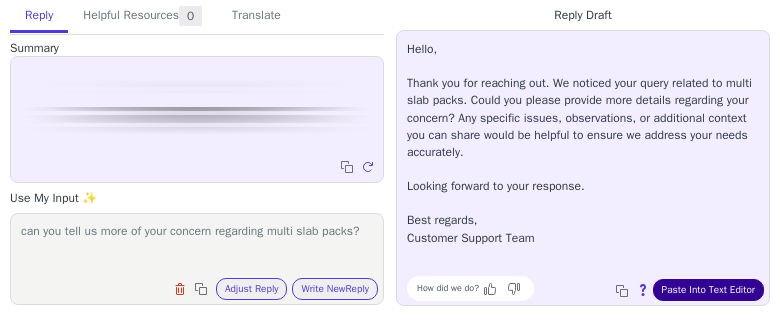 click on "Paste Into Text Editor" at bounding box center (708, 290) 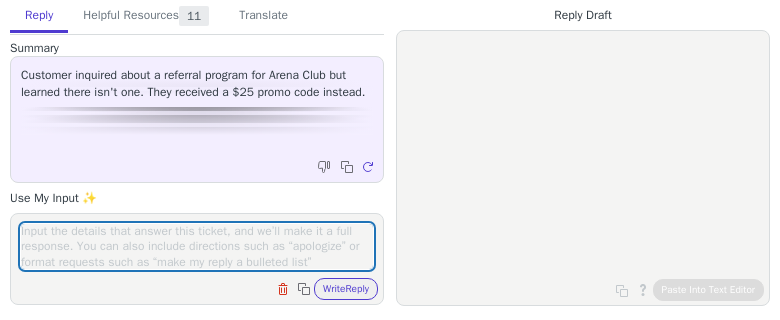 scroll, scrollTop: 0, scrollLeft: 0, axis: both 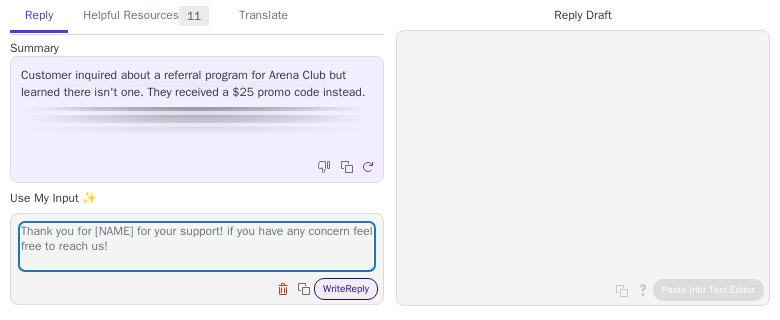 type on "Thank you for [NAME] for your support! if you have any concern feel free to reach us!" 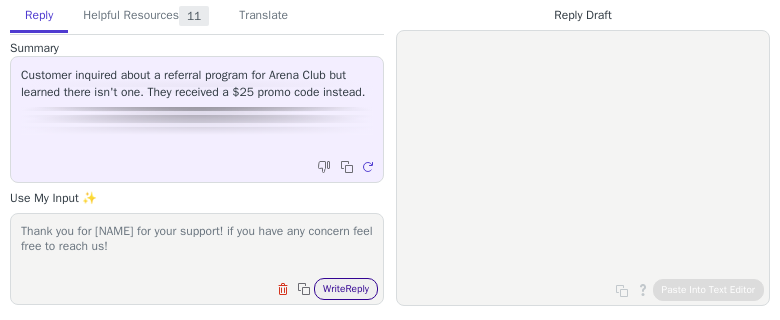 click on "Write  Reply" at bounding box center (346, 289) 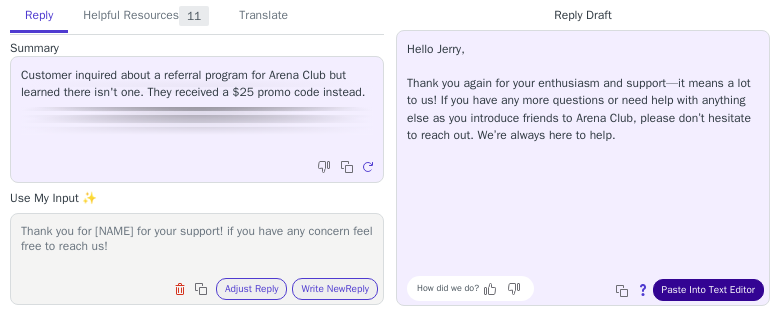 click on "Paste Into Text Editor" at bounding box center [708, 290] 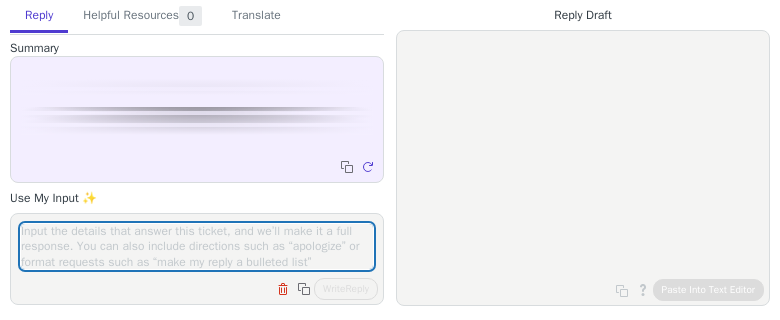 scroll, scrollTop: 0, scrollLeft: 0, axis: both 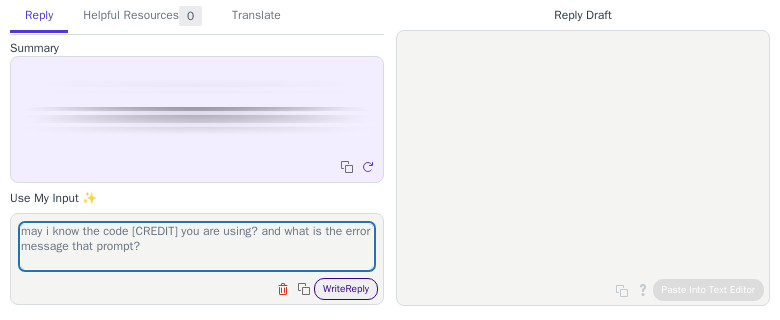 type on "may i know the code [CREDIT] you are using? and what is the error message that prompt?" 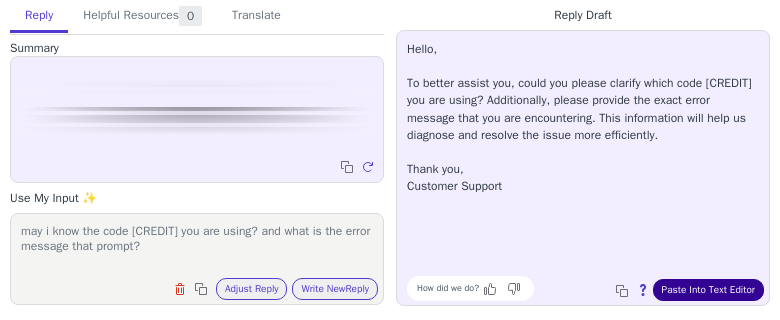 click on "Paste Into Text Editor" at bounding box center [708, 290] 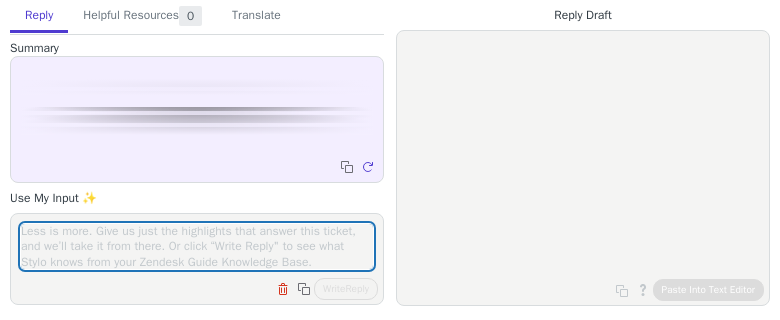 scroll, scrollTop: 0, scrollLeft: 0, axis: both 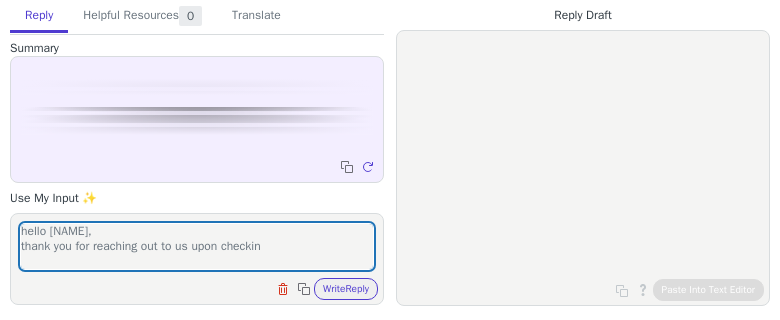type on "hello [NAME],
thank you for reaching out to us upon checking" 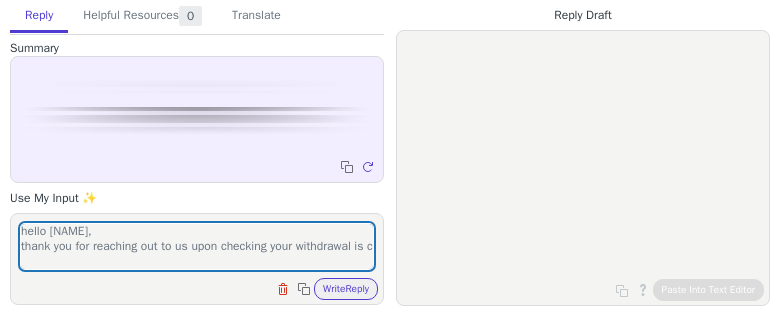 scroll, scrollTop: 1, scrollLeft: 0, axis: vertical 